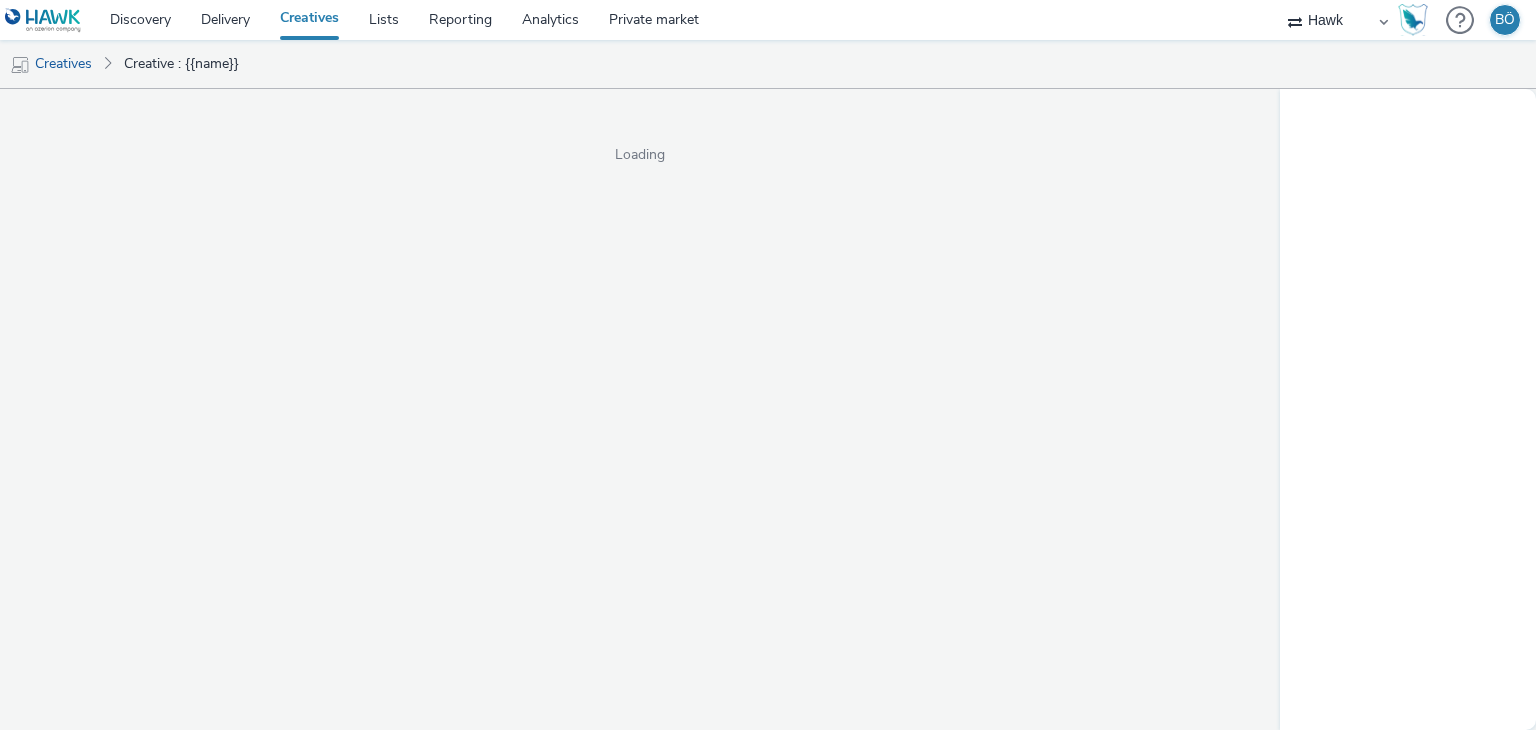select on "11a7df10-284f-415c-b52a-427acf4c31ae" 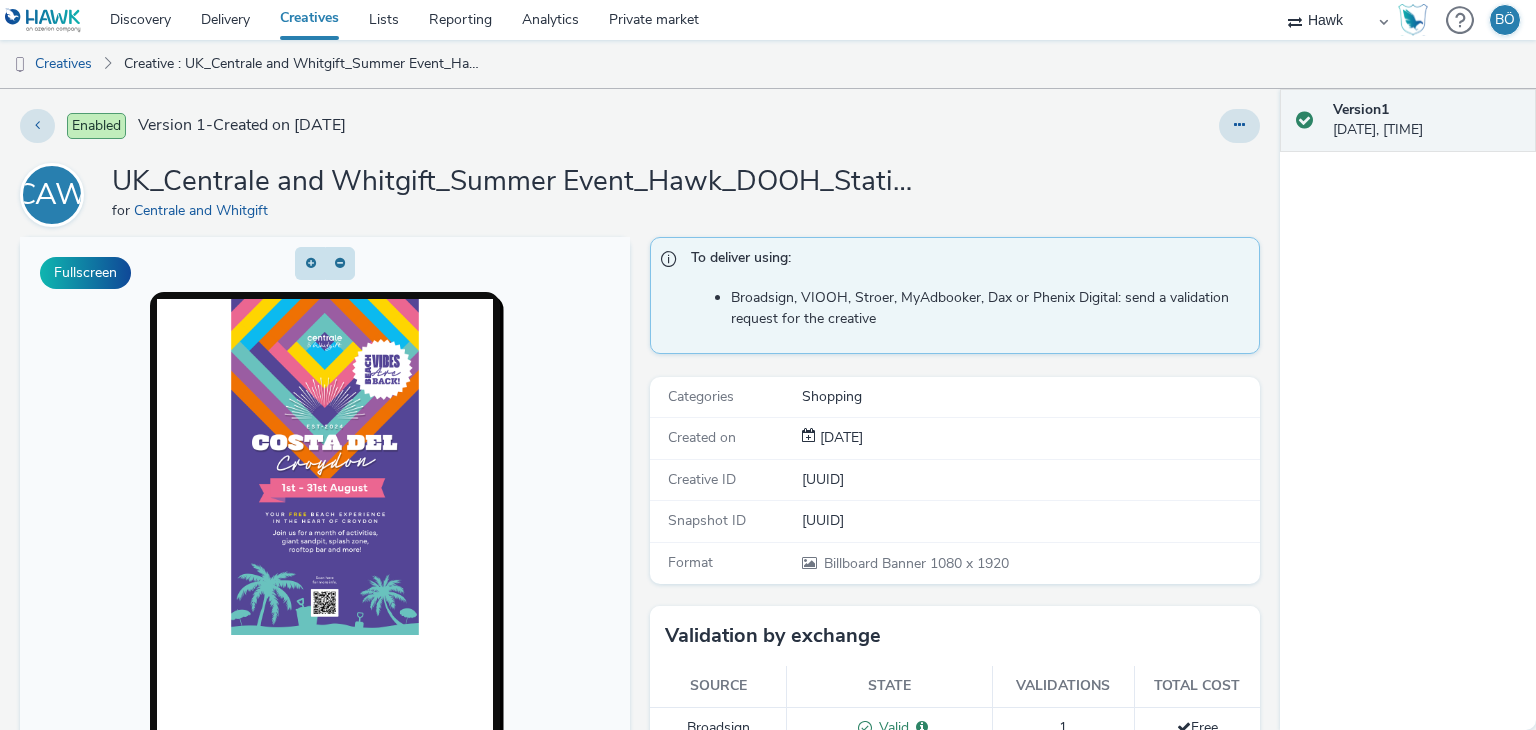 scroll, scrollTop: 0, scrollLeft: 0, axis: both 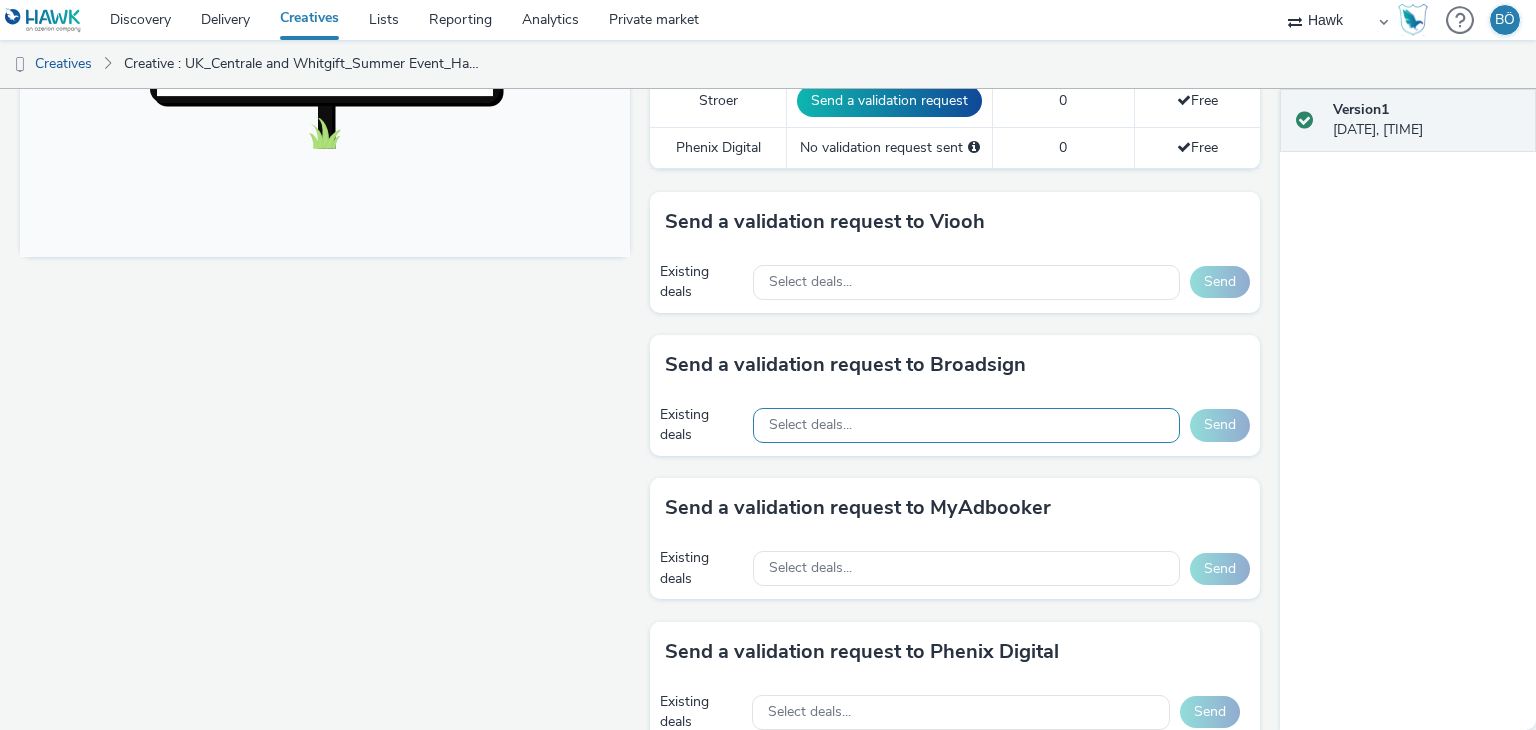 click on "Select deals..." at bounding box center [966, 425] 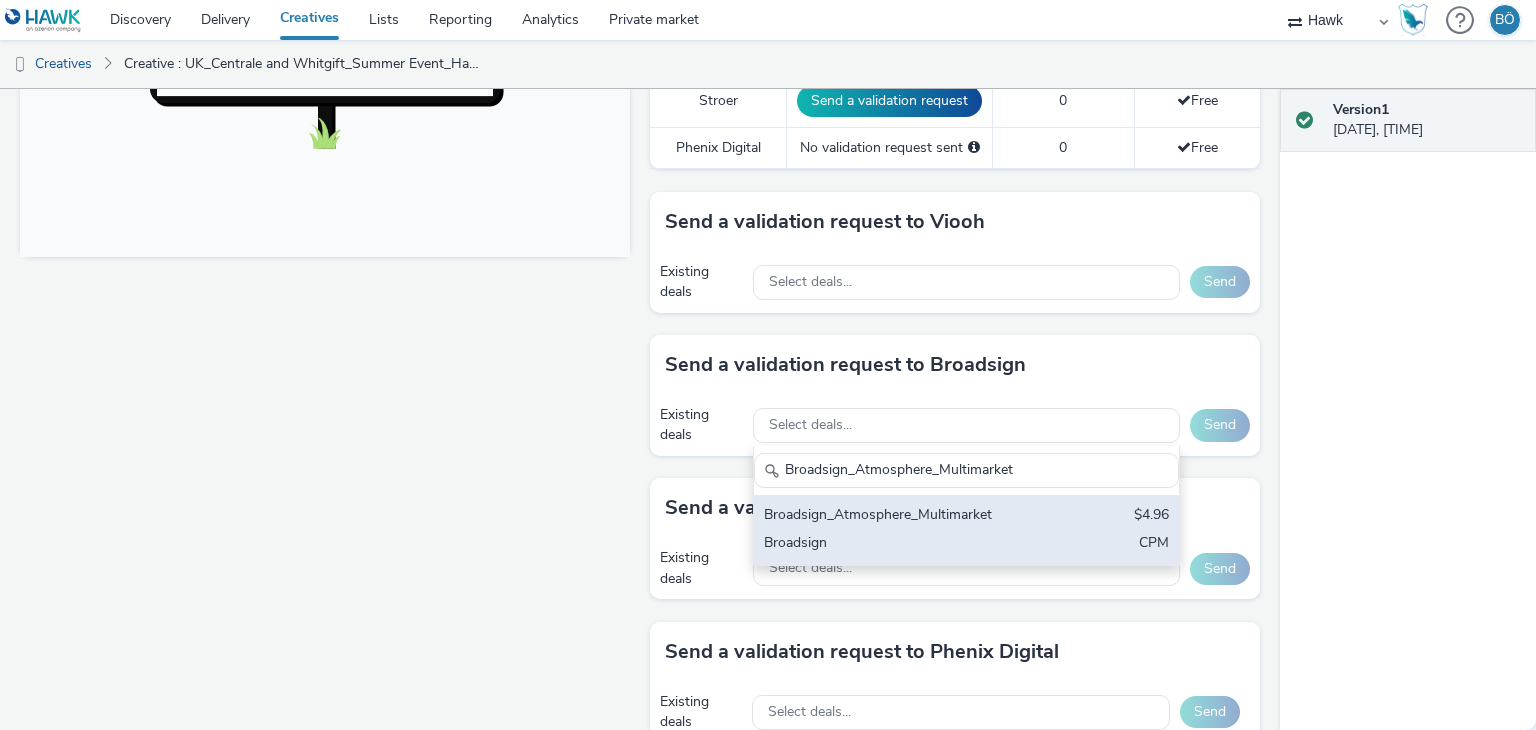 type on "Broadsign_Atmosphere_Multimarket" 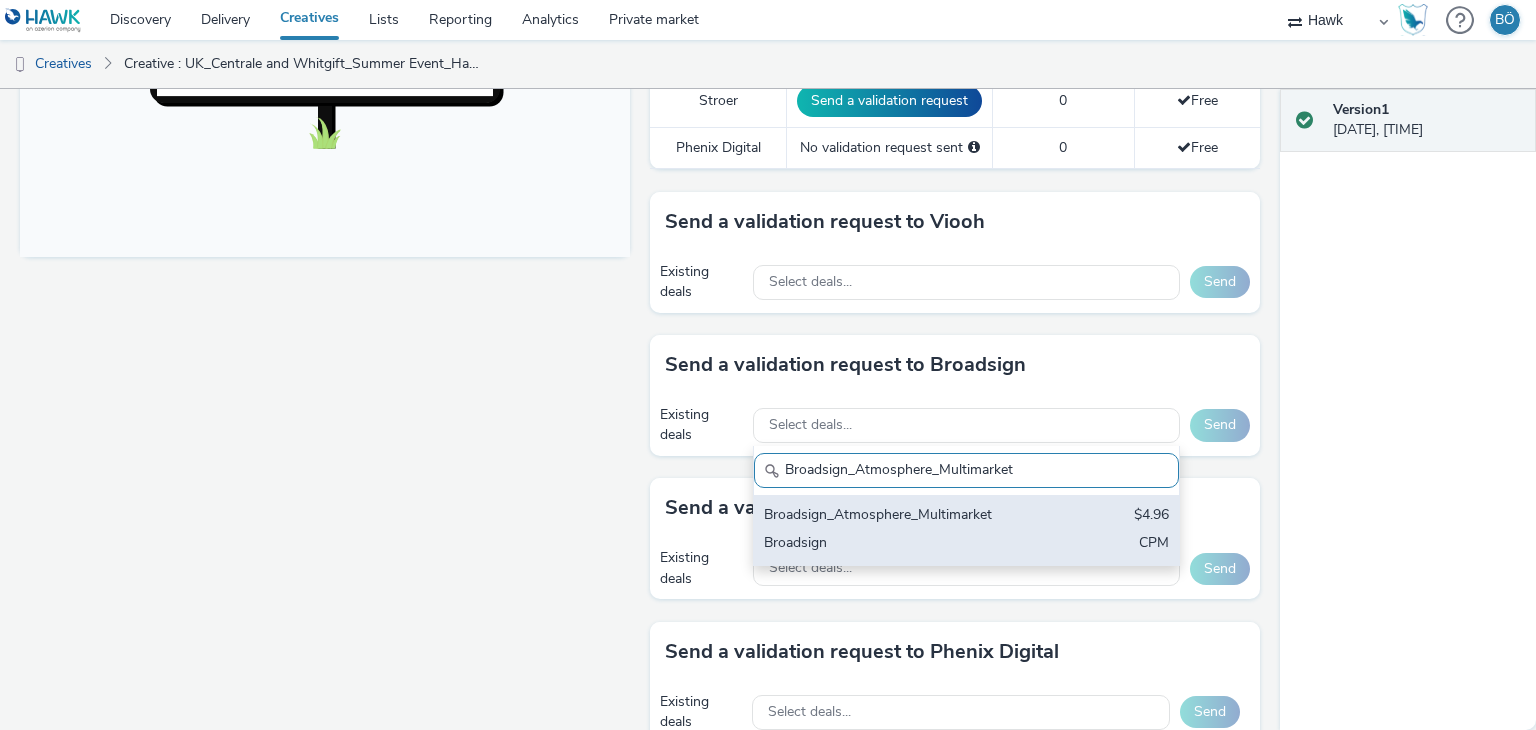 click on "Broadsign_Atmosphere_Multimarket Broadsign_Atmosphere_Multimarket $4.96 Broadsign CPM" at bounding box center [966, 506] 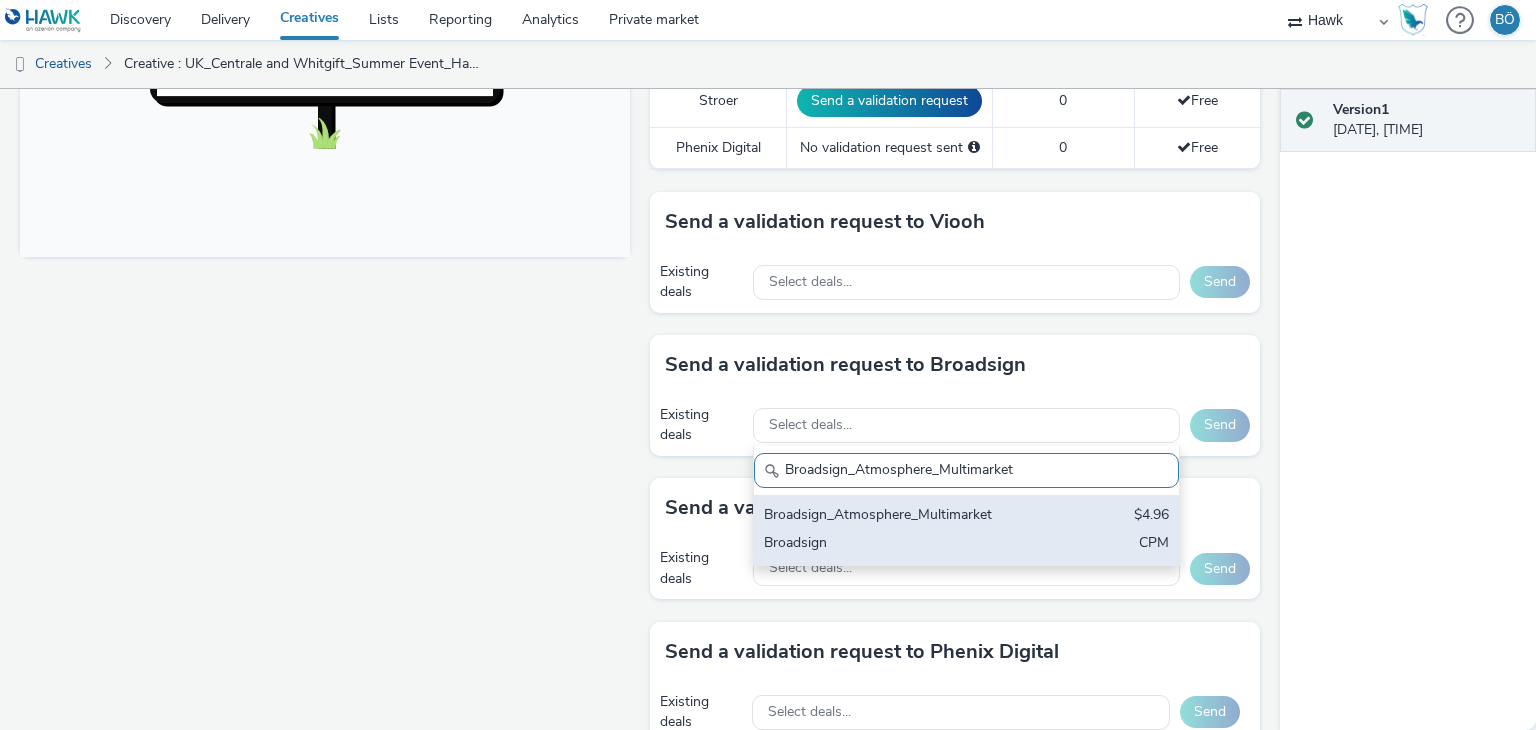 click on "Broadsign_Atmosphere_Multimarket $4.96 Broadsign CPM" at bounding box center (966, 530) 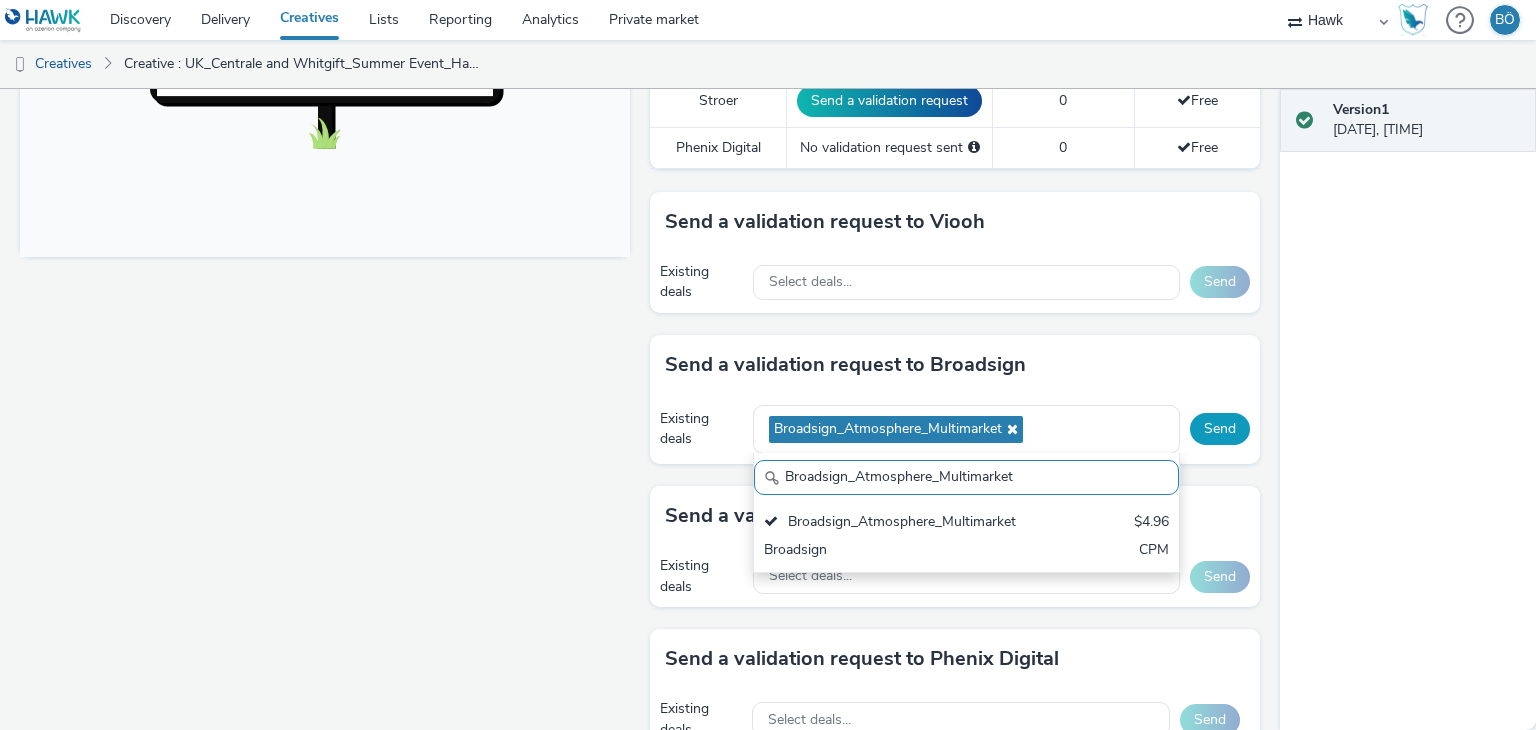 click on "Send" at bounding box center [1220, 429] 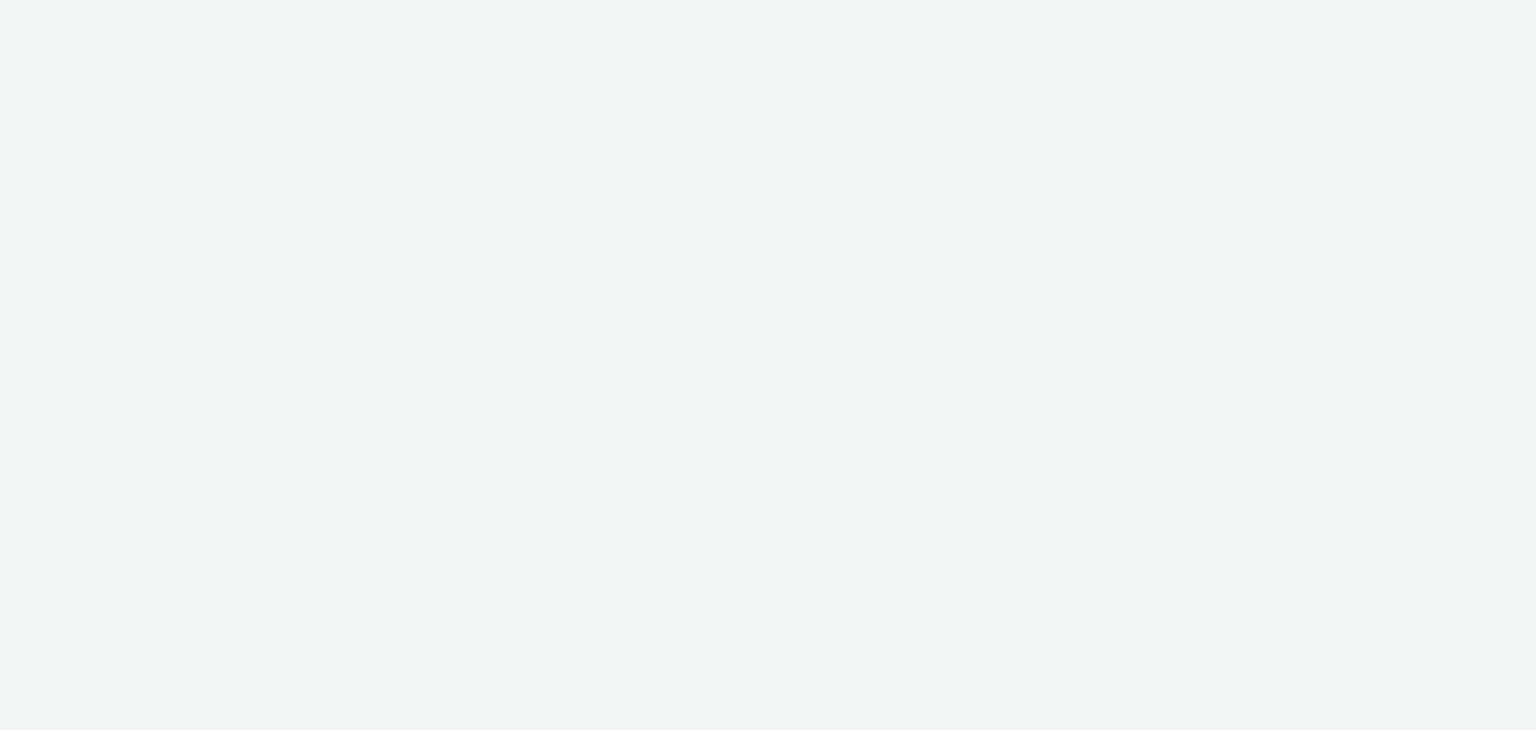select on "11a7df10-284f-415c-b52a-427acf4c31ae" 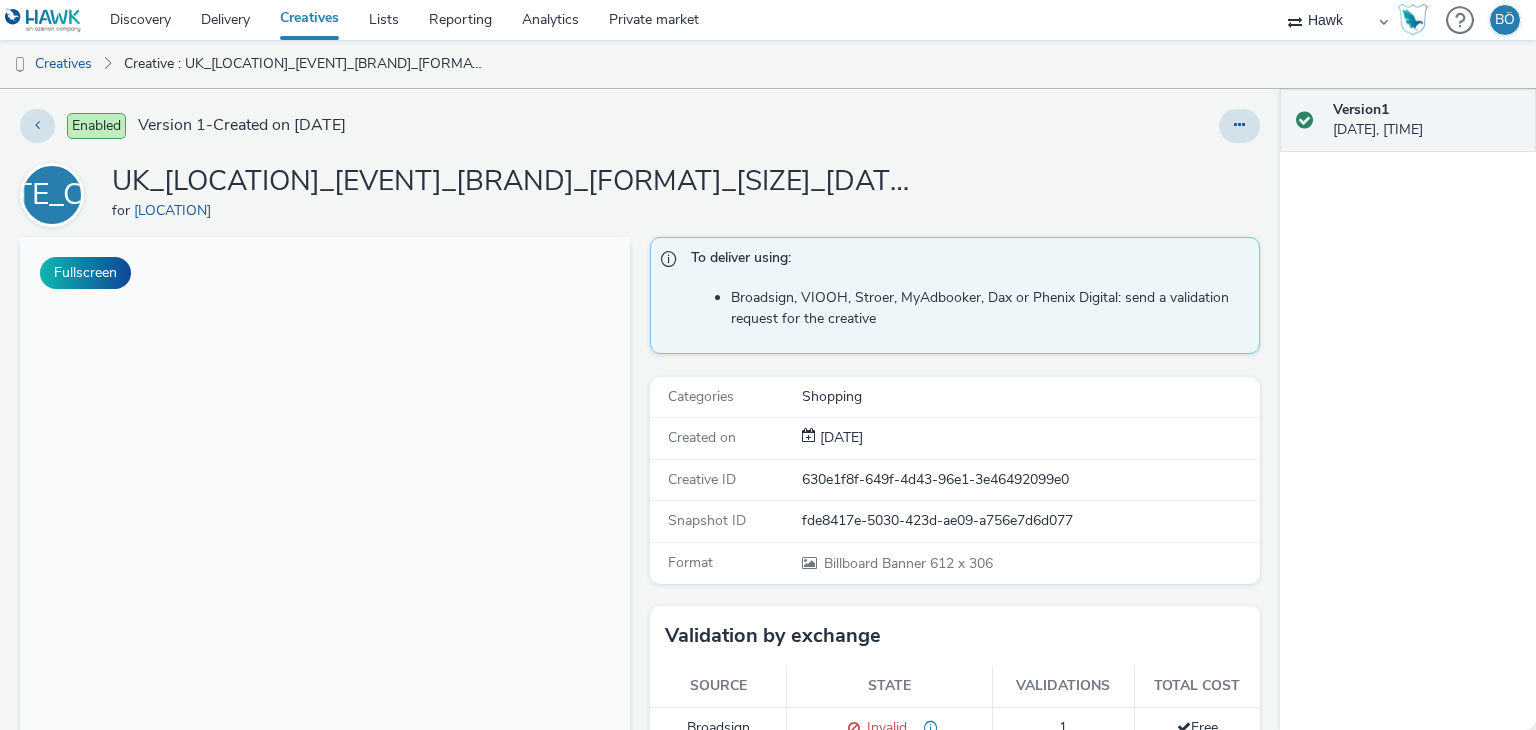 scroll, scrollTop: 0, scrollLeft: 0, axis: both 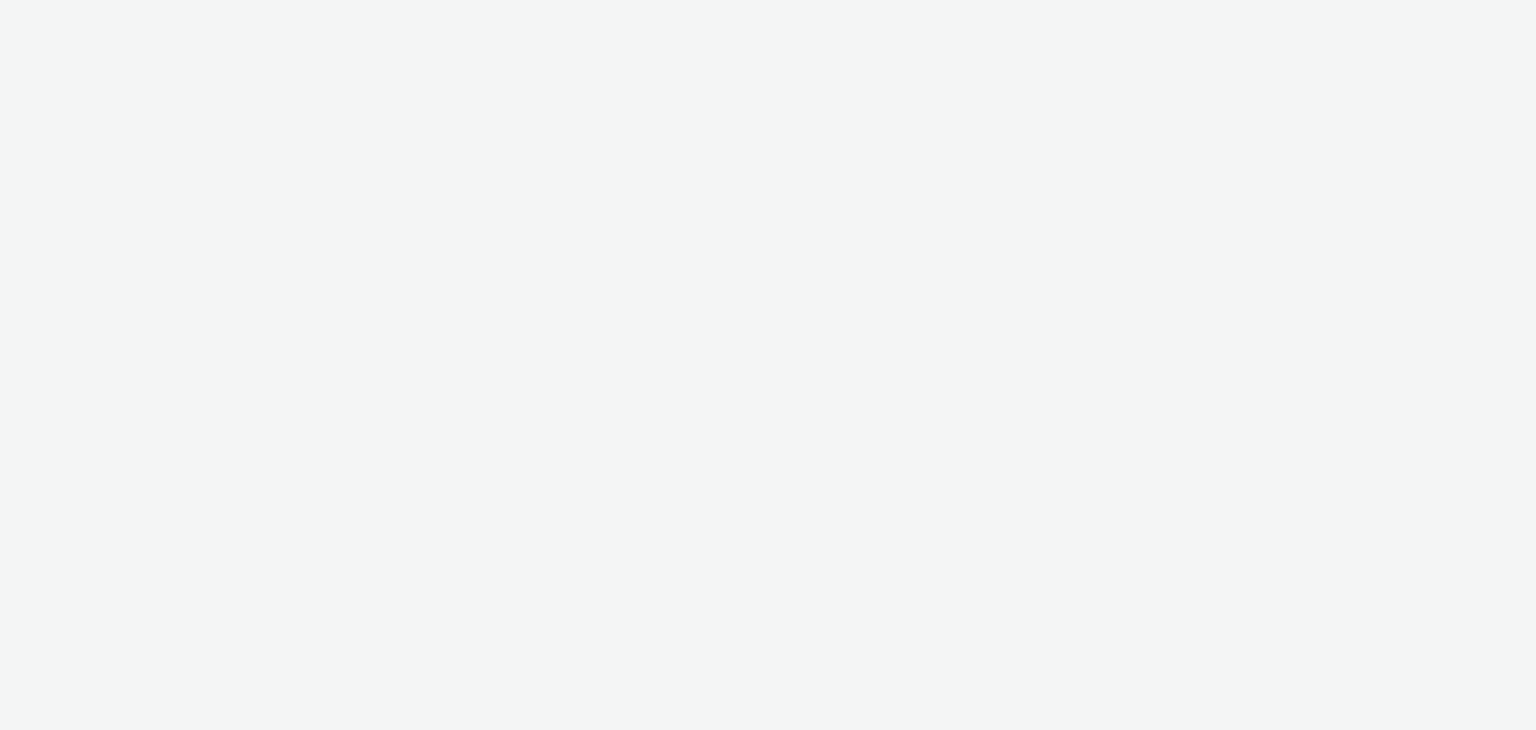 select on "11a7df10-284f-415c-b52a-427acf4c31ae" 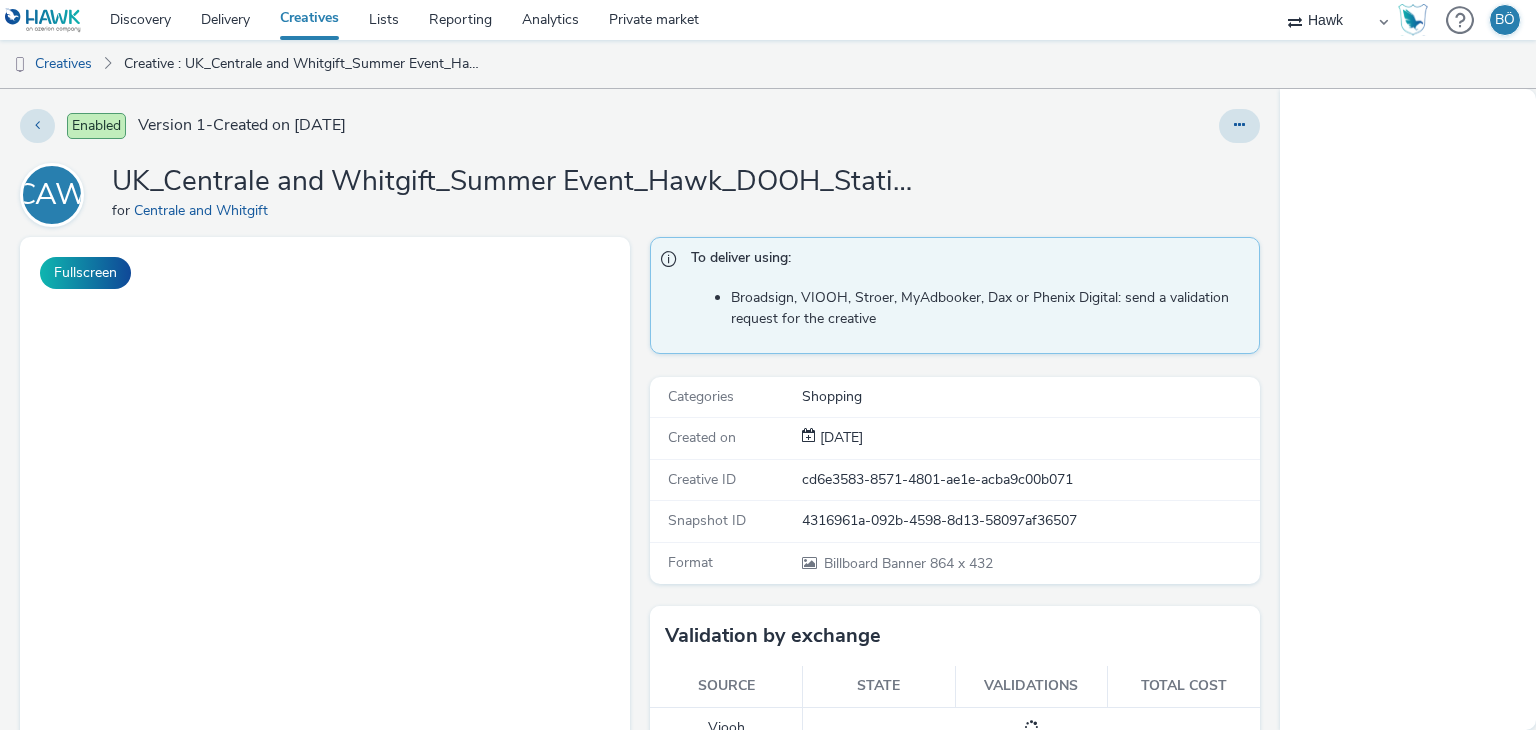 scroll, scrollTop: 0, scrollLeft: 0, axis: both 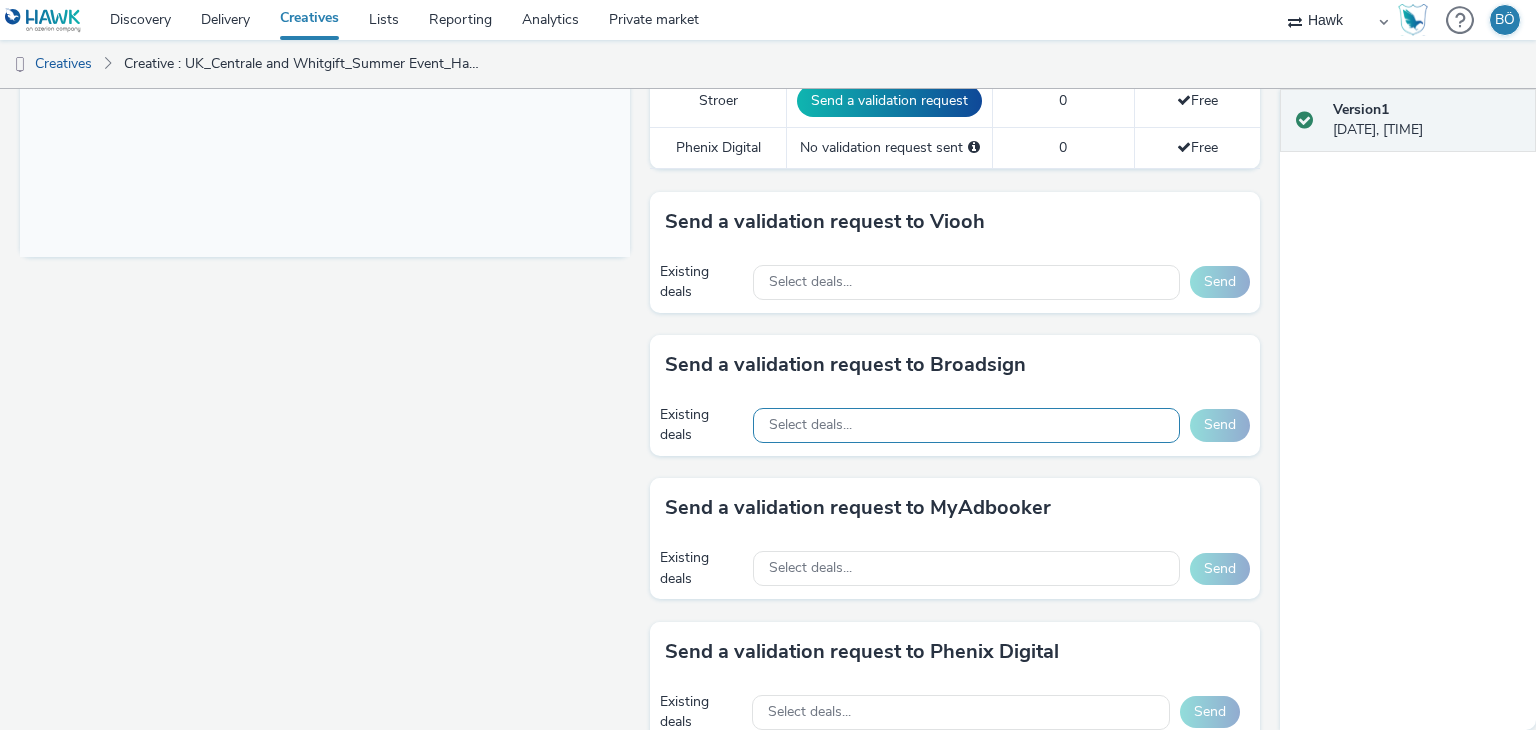 drag, startPoint x: 836, startPoint y: 422, endPoint x: 844, endPoint y: 429, distance: 10.630146 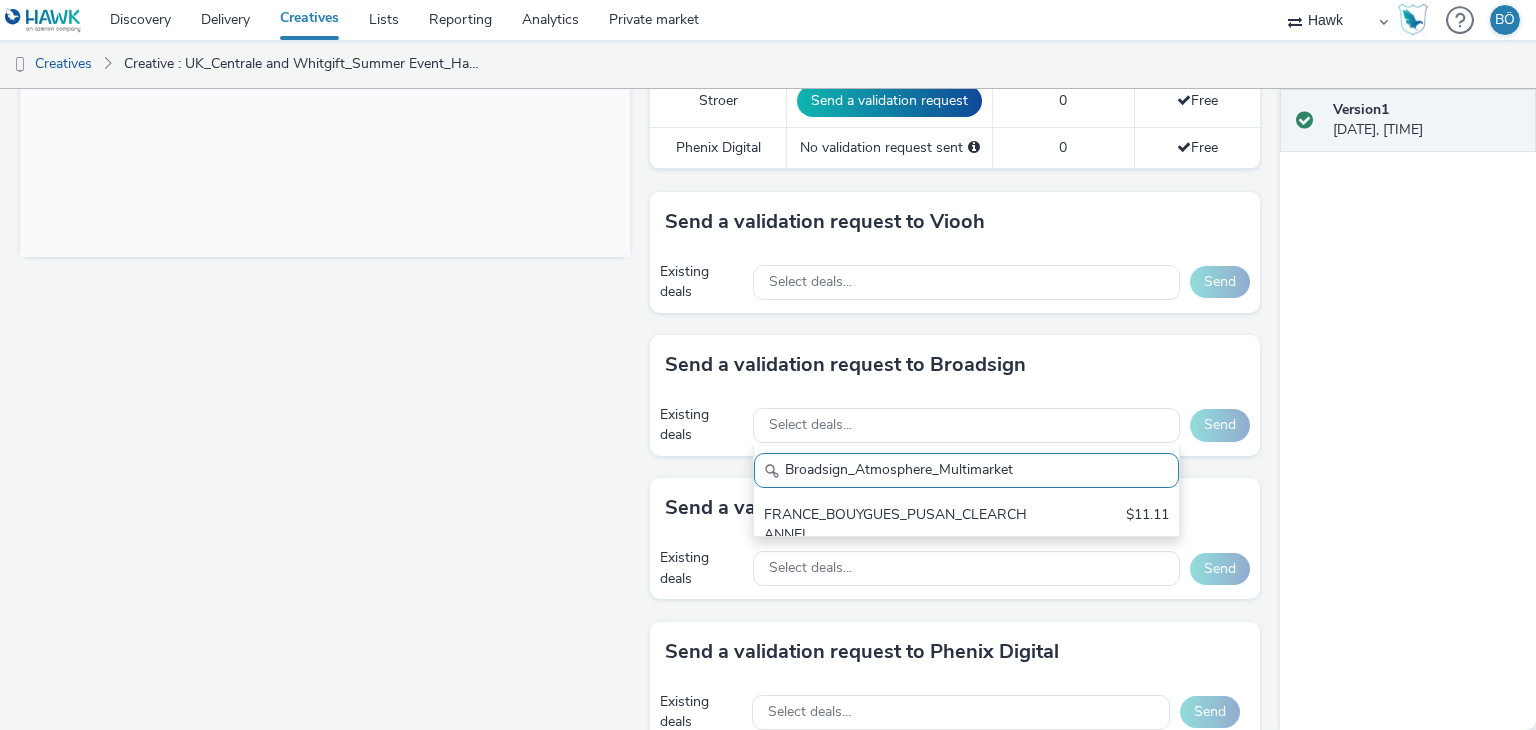 scroll, scrollTop: 0, scrollLeft: 0, axis: both 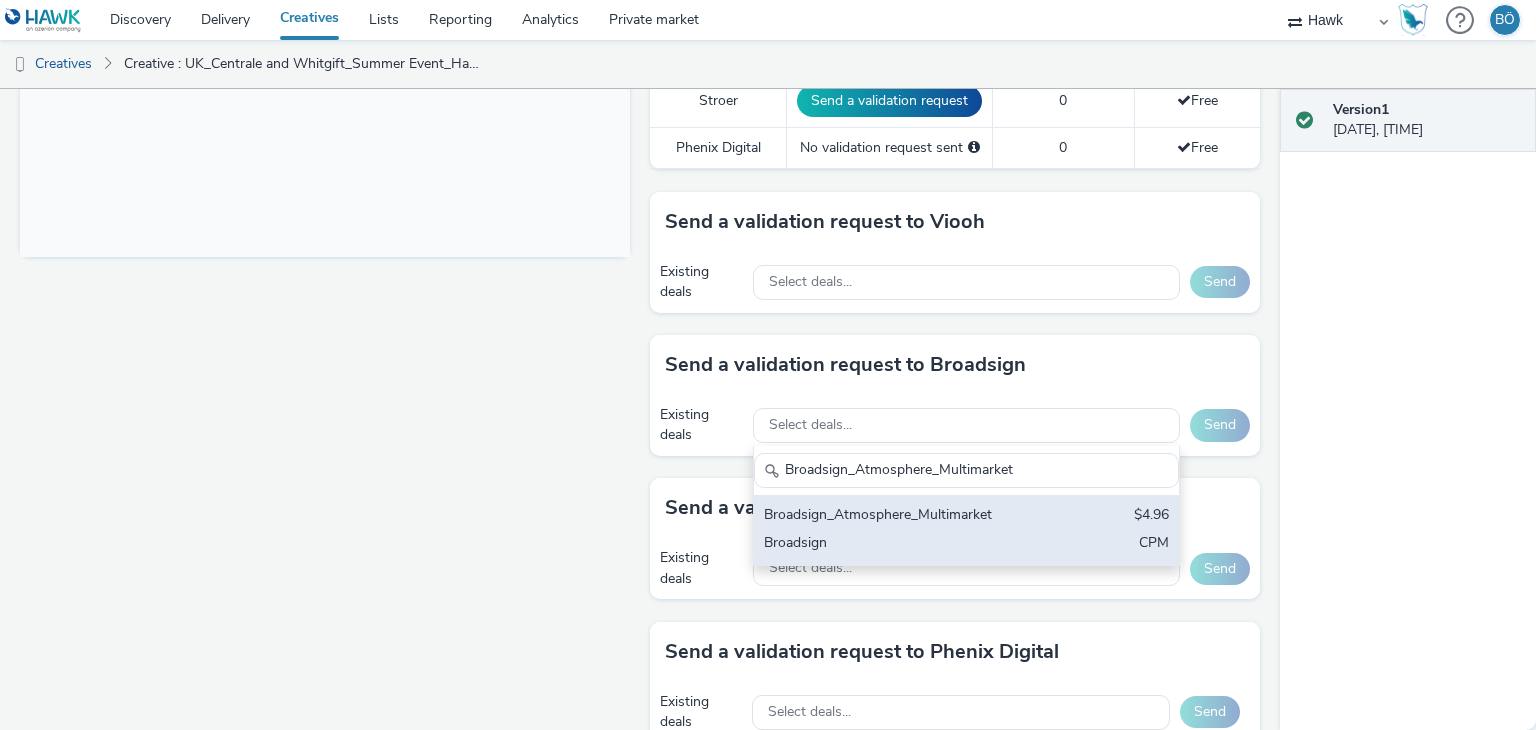 type on "Broadsign_Atmosphere_Multimarket" 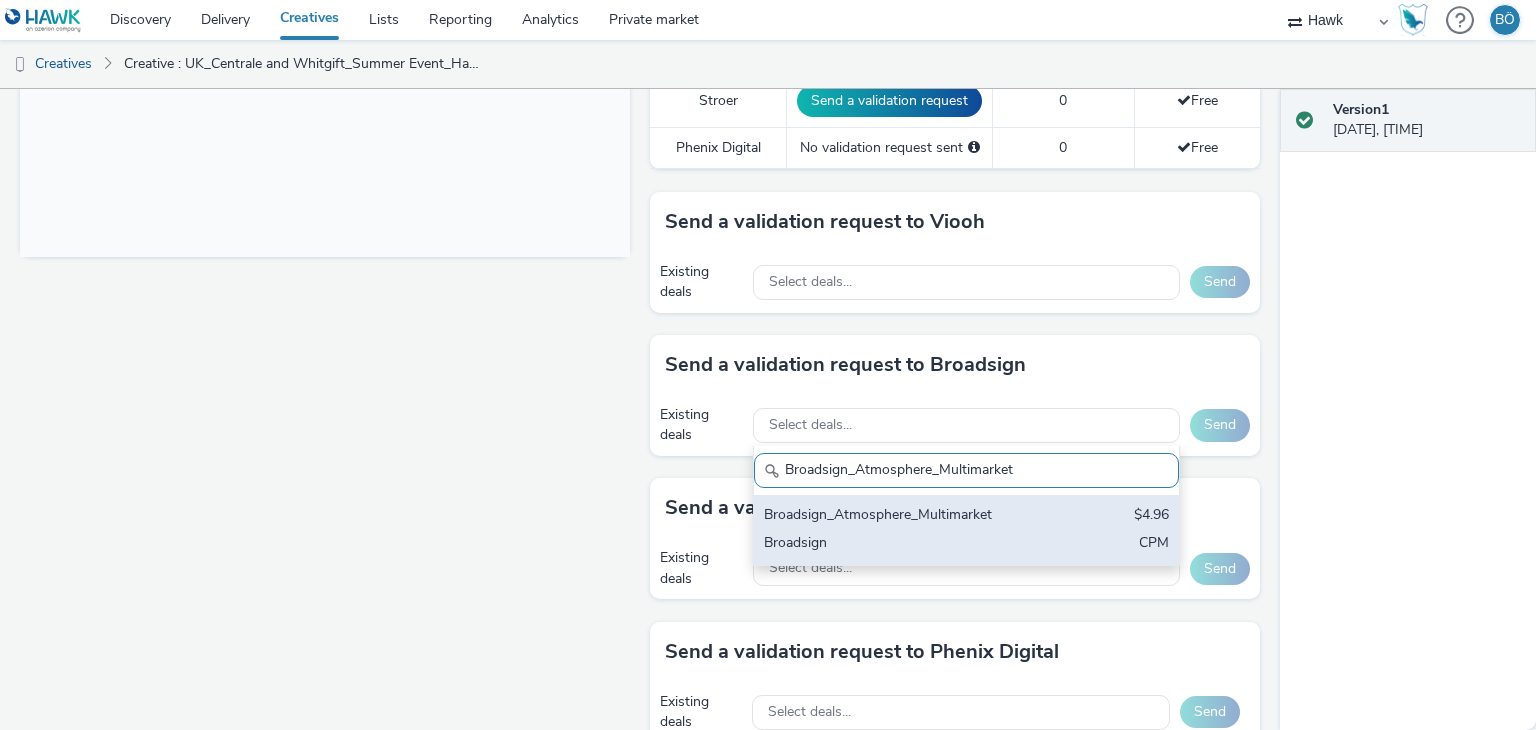 click on "Broadsign_Atmosphere_Multimarket" at bounding box center (897, 516) 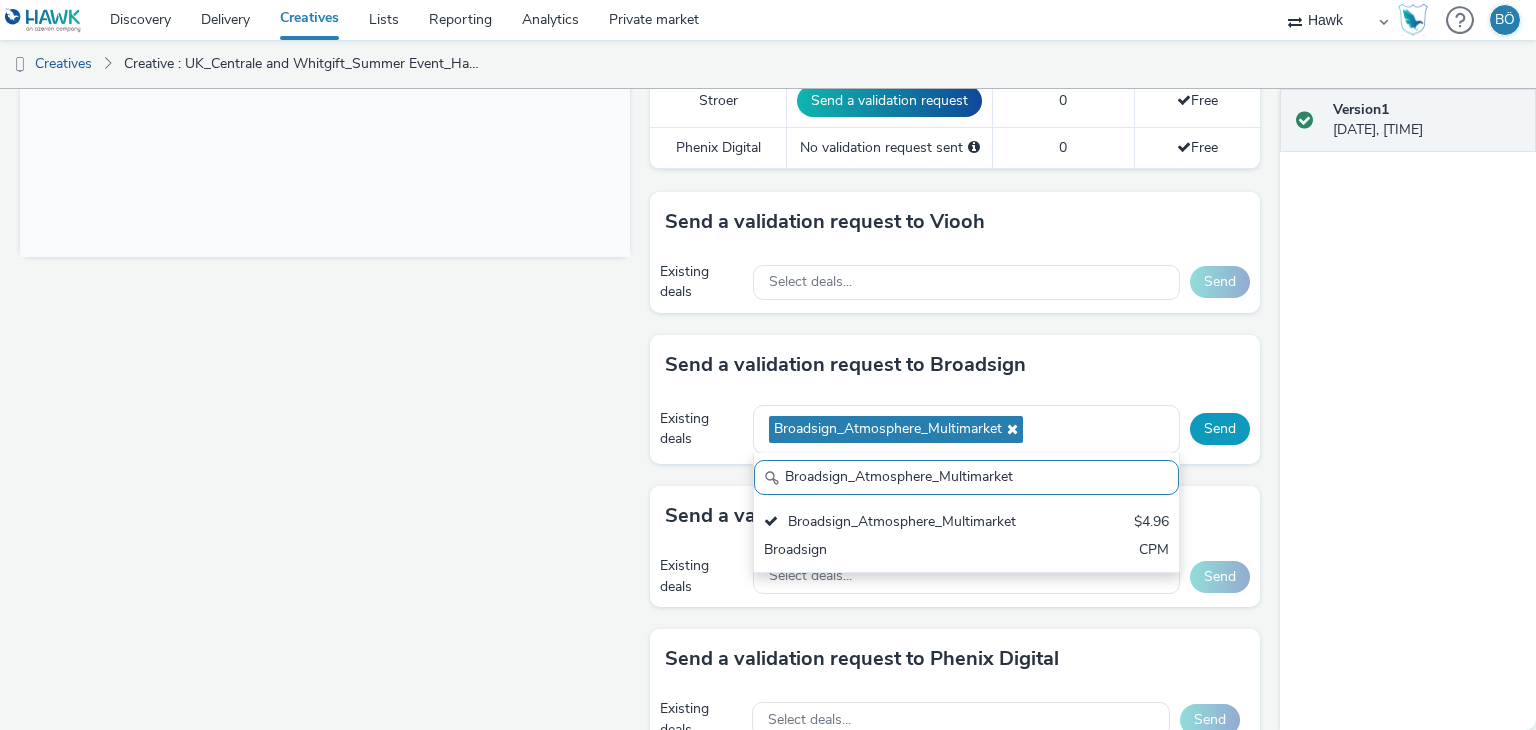 click on "Send" at bounding box center (1220, 429) 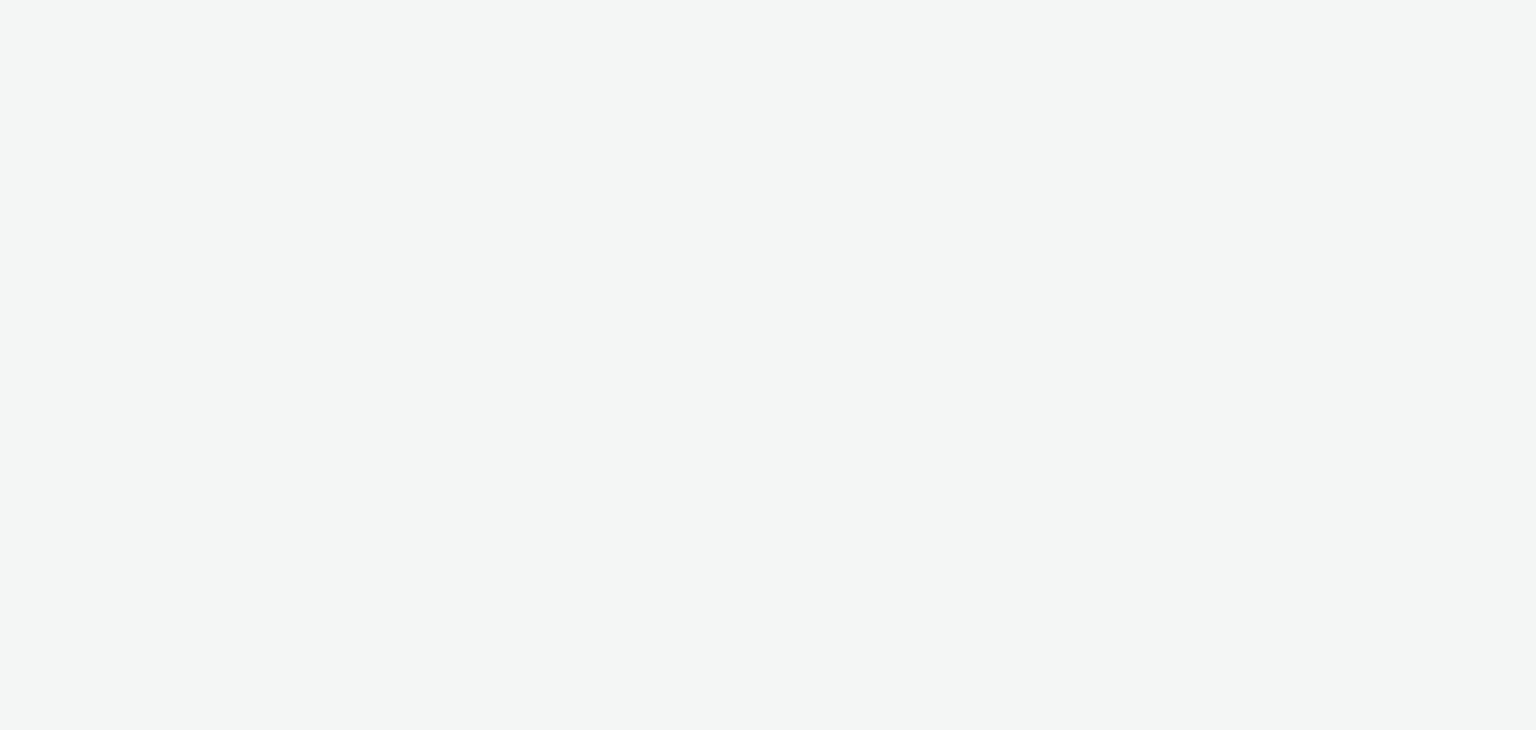 scroll, scrollTop: 0, scrollLeft: 0, axis: both 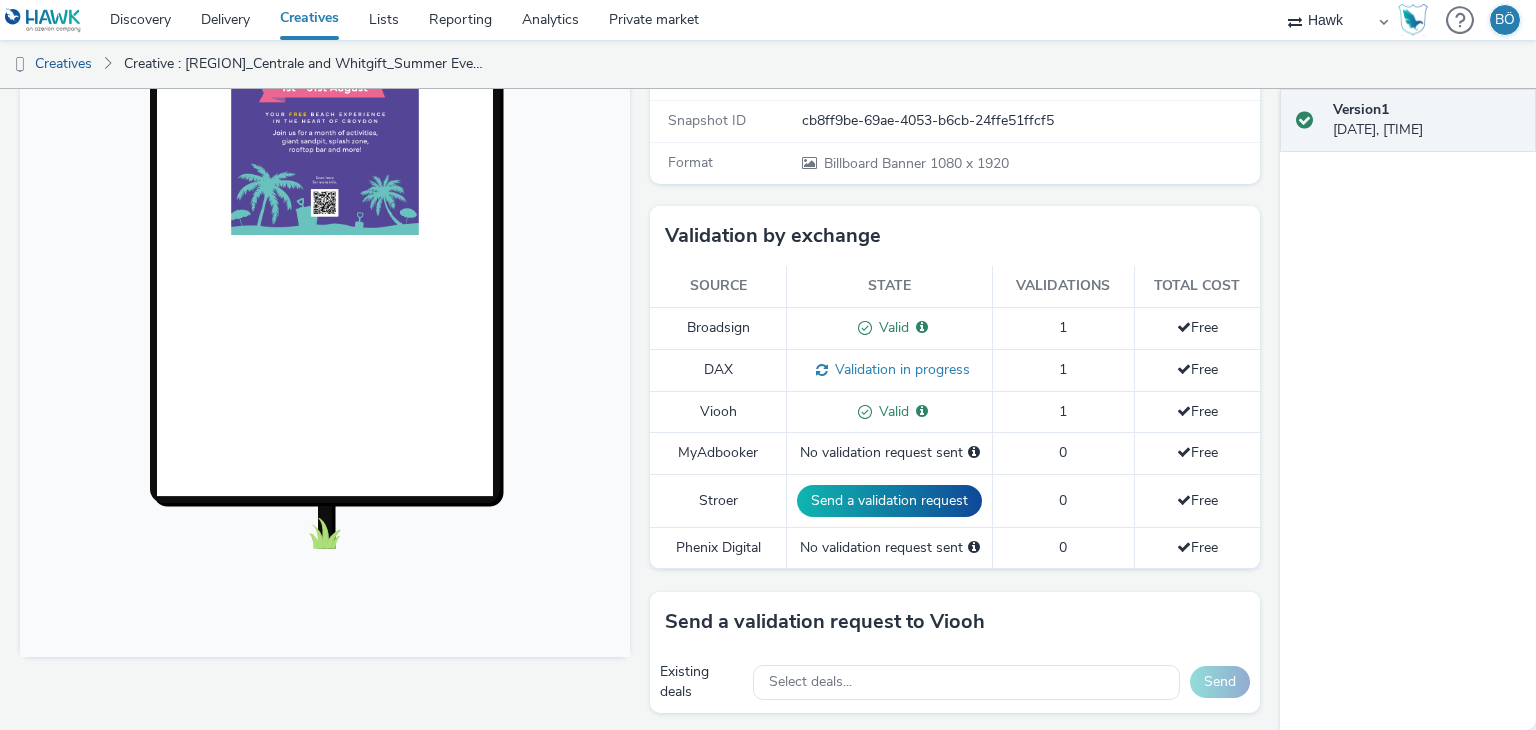 click on "Validation in progress" at bounding box center [899, 369] 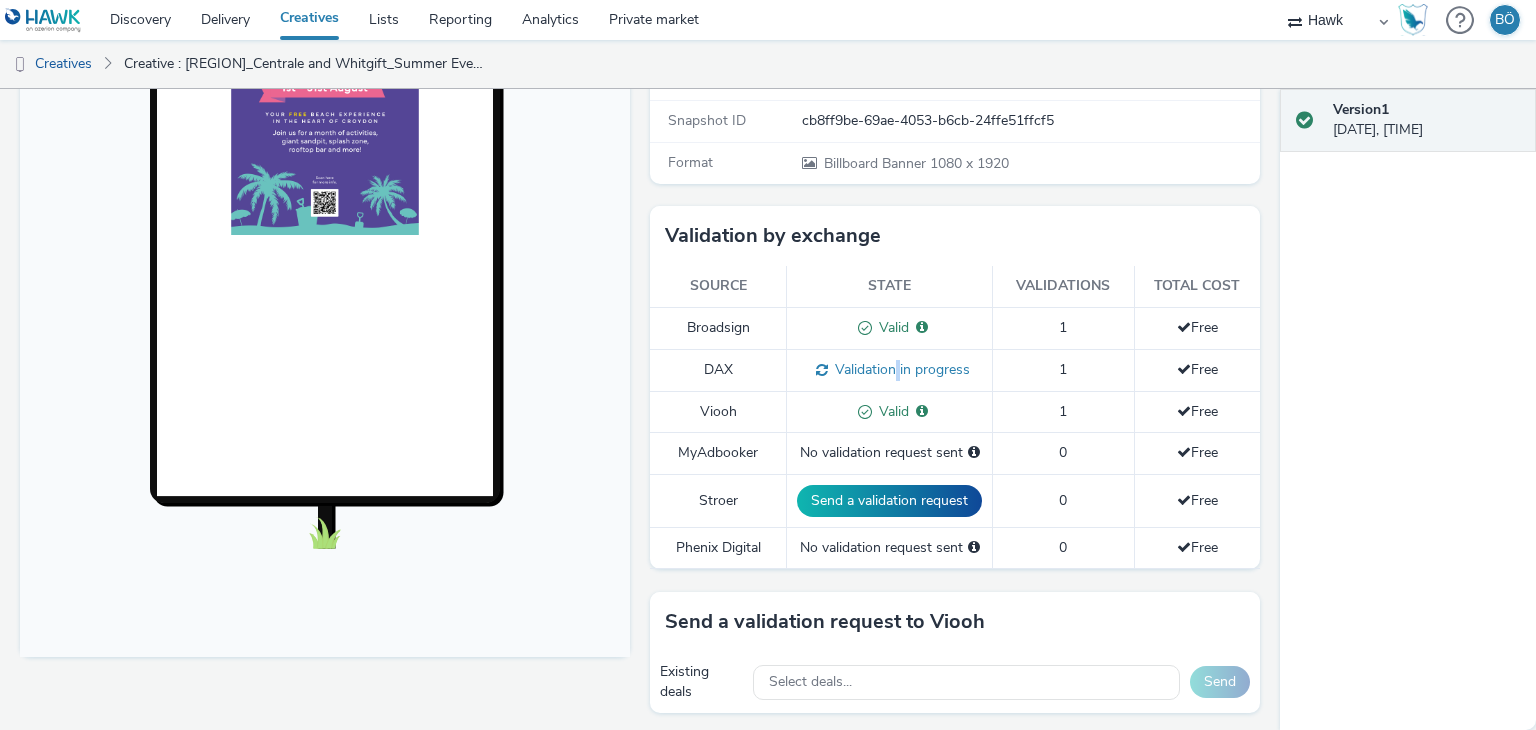 click on "Validation in progress" at bounding box center [899, 369] 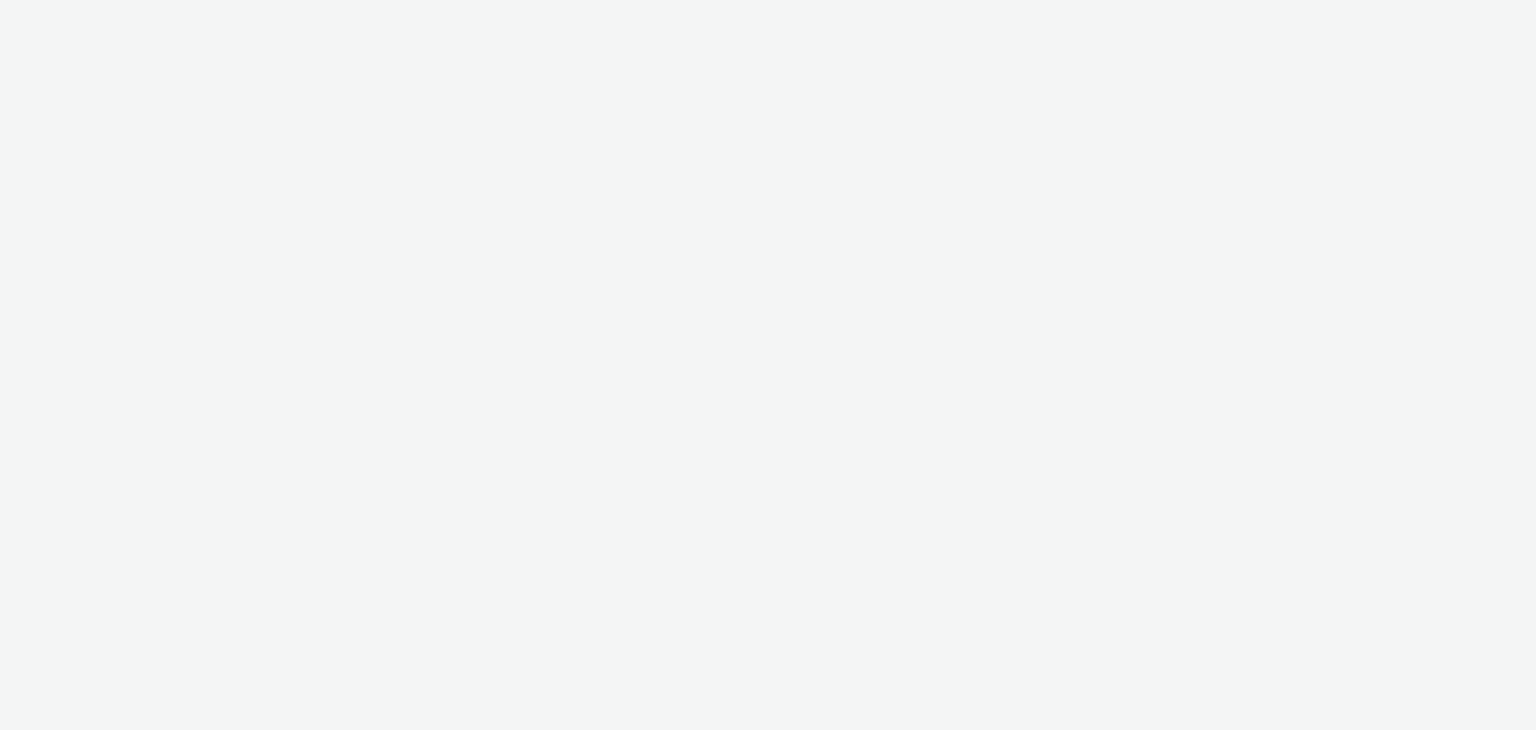 scroll, scrollTop: 0, scrollLeft: 0, axis: both 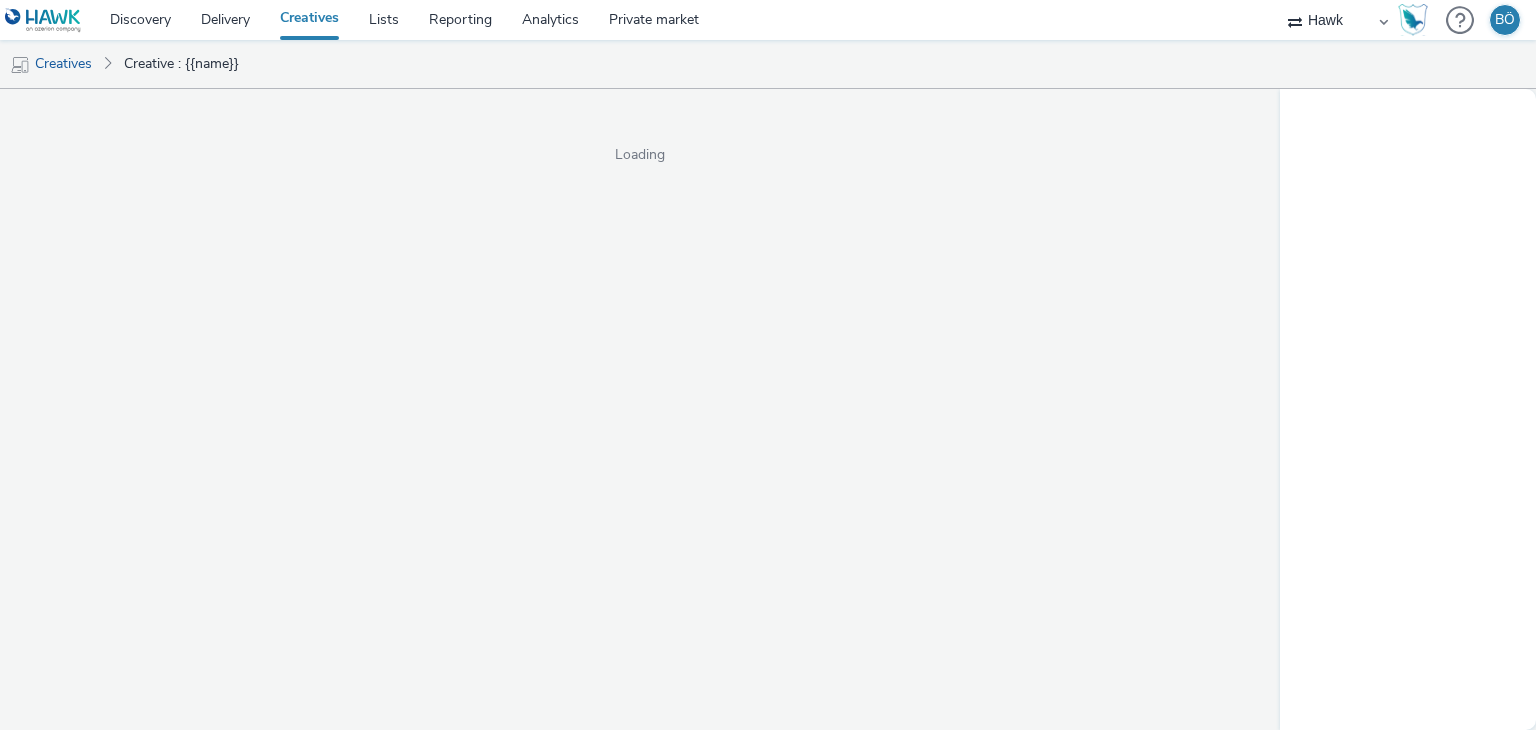select on "11a7df10-284f-415c-b52a-427acf4c31ae" 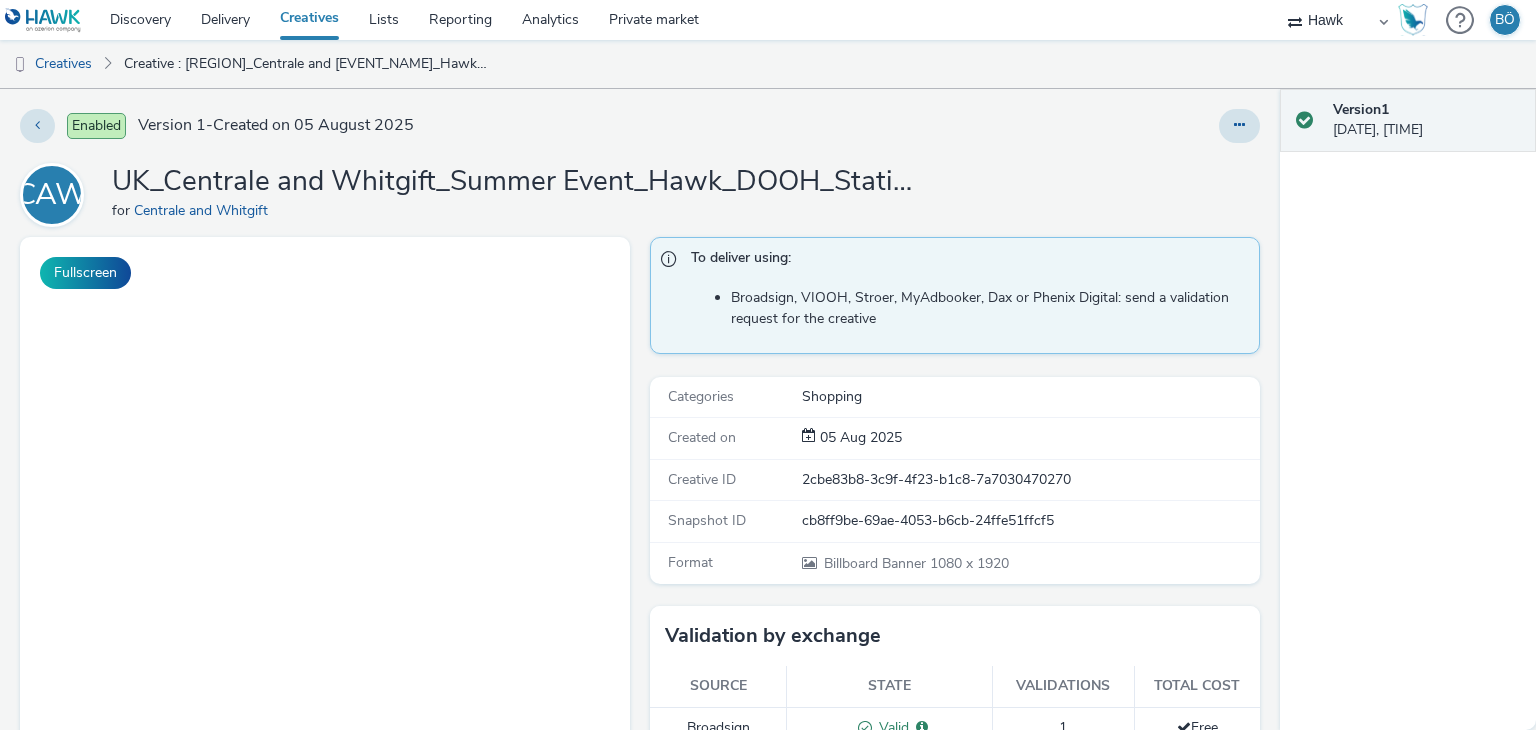 scroll, scrollTop: 0, scrollLeft: 0, axis: both 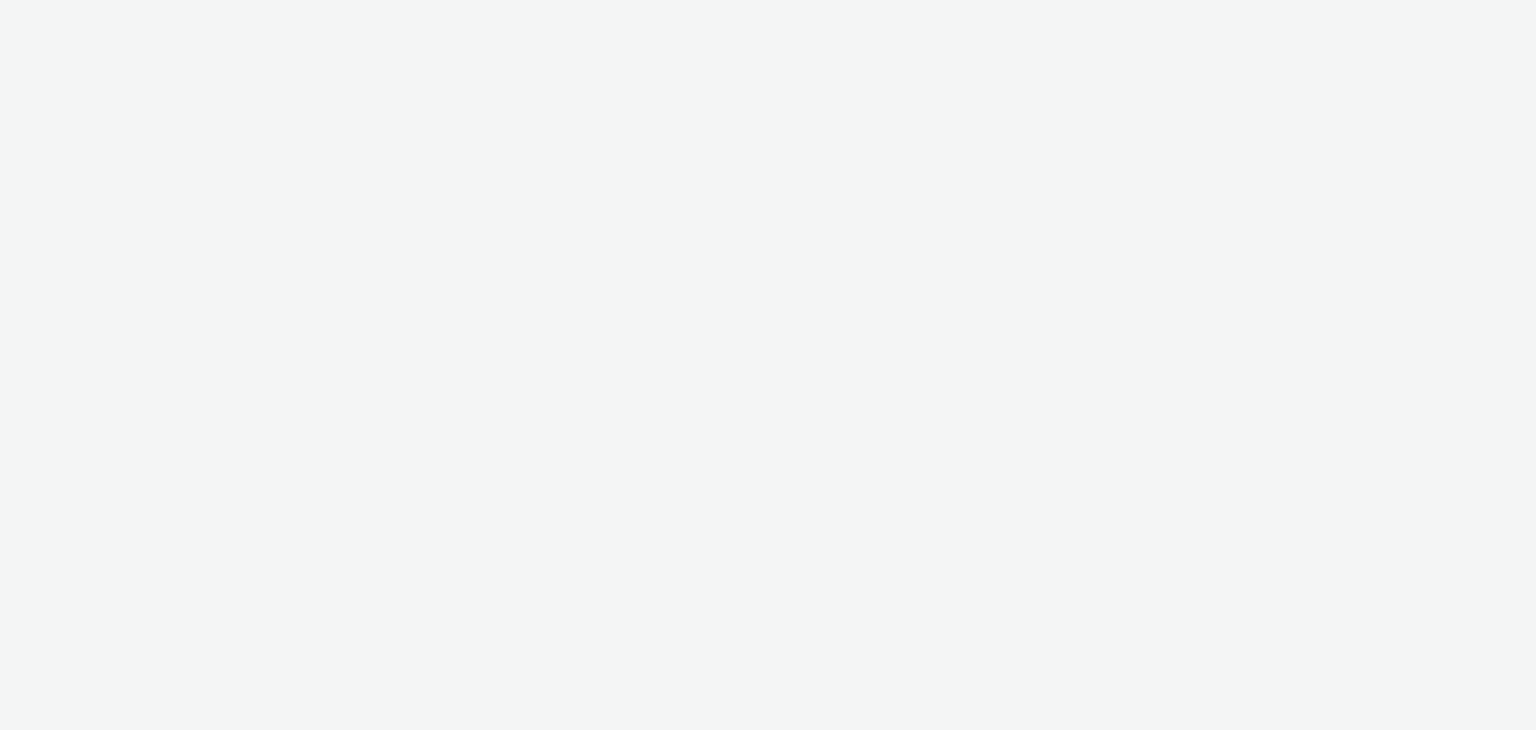 select on "11a7df10-284f-415c-b52a-427acf4c31ae" 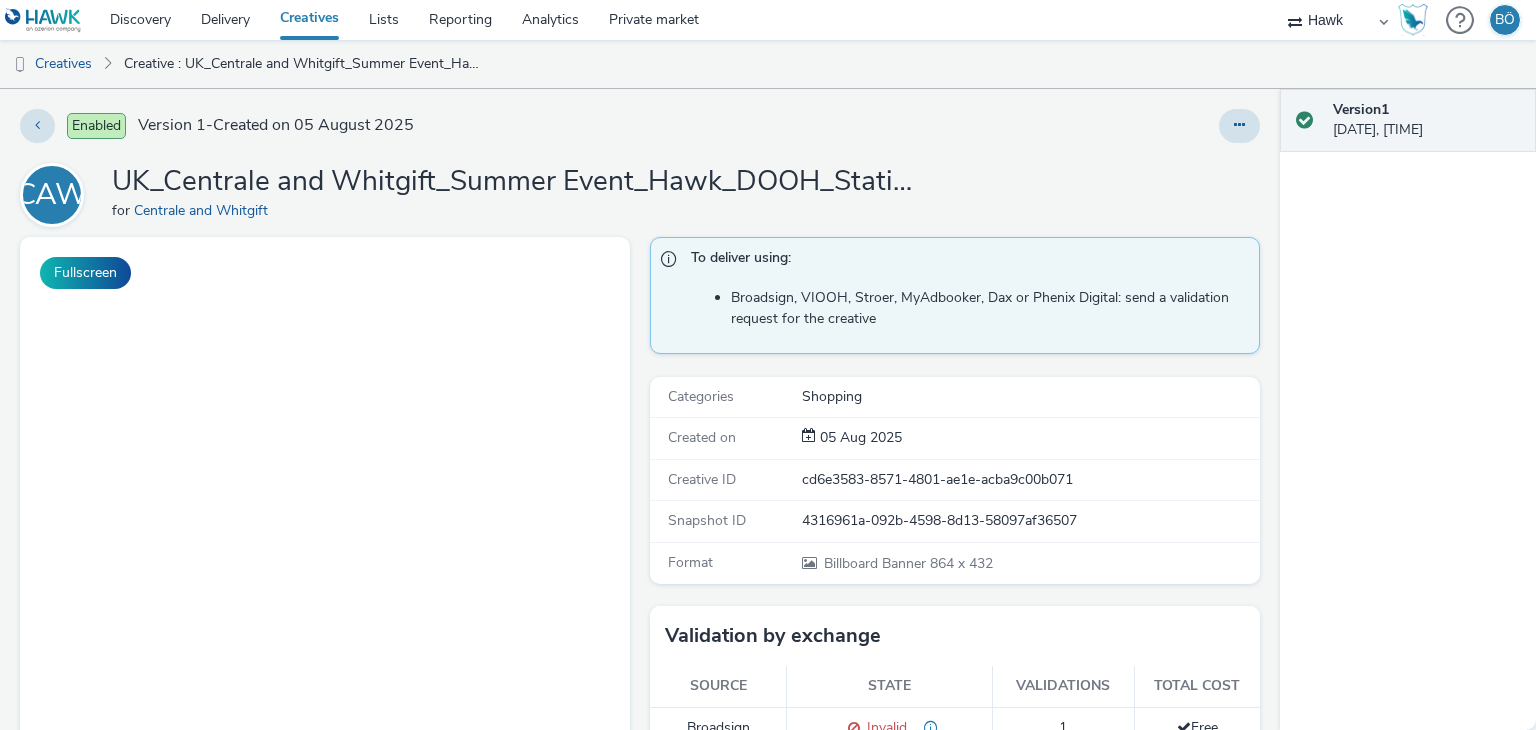 scroll, scrollTop: 0, scrollLeft: 0, axis: both 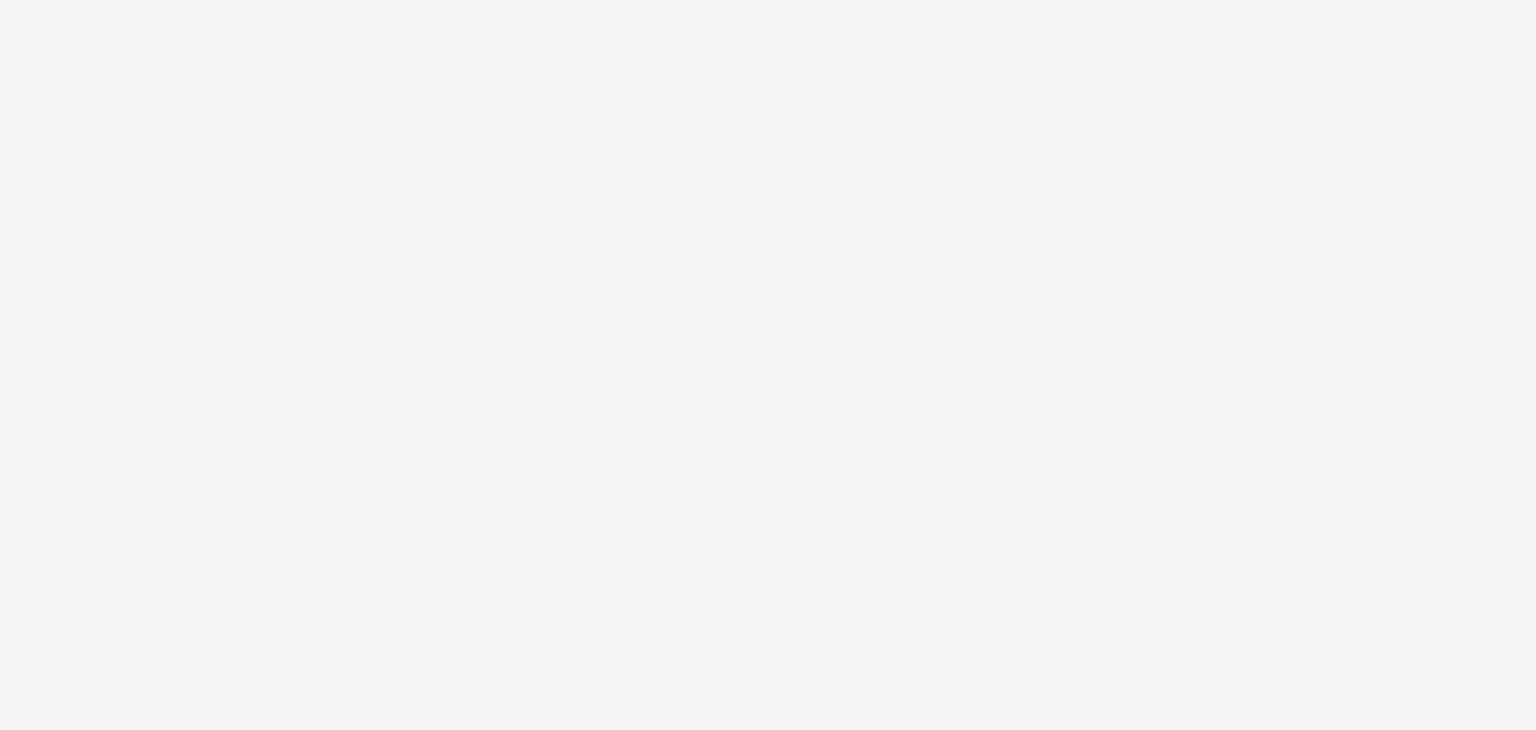 select on "11a7df10-284f-415c-b52a-427acf4c31ae" 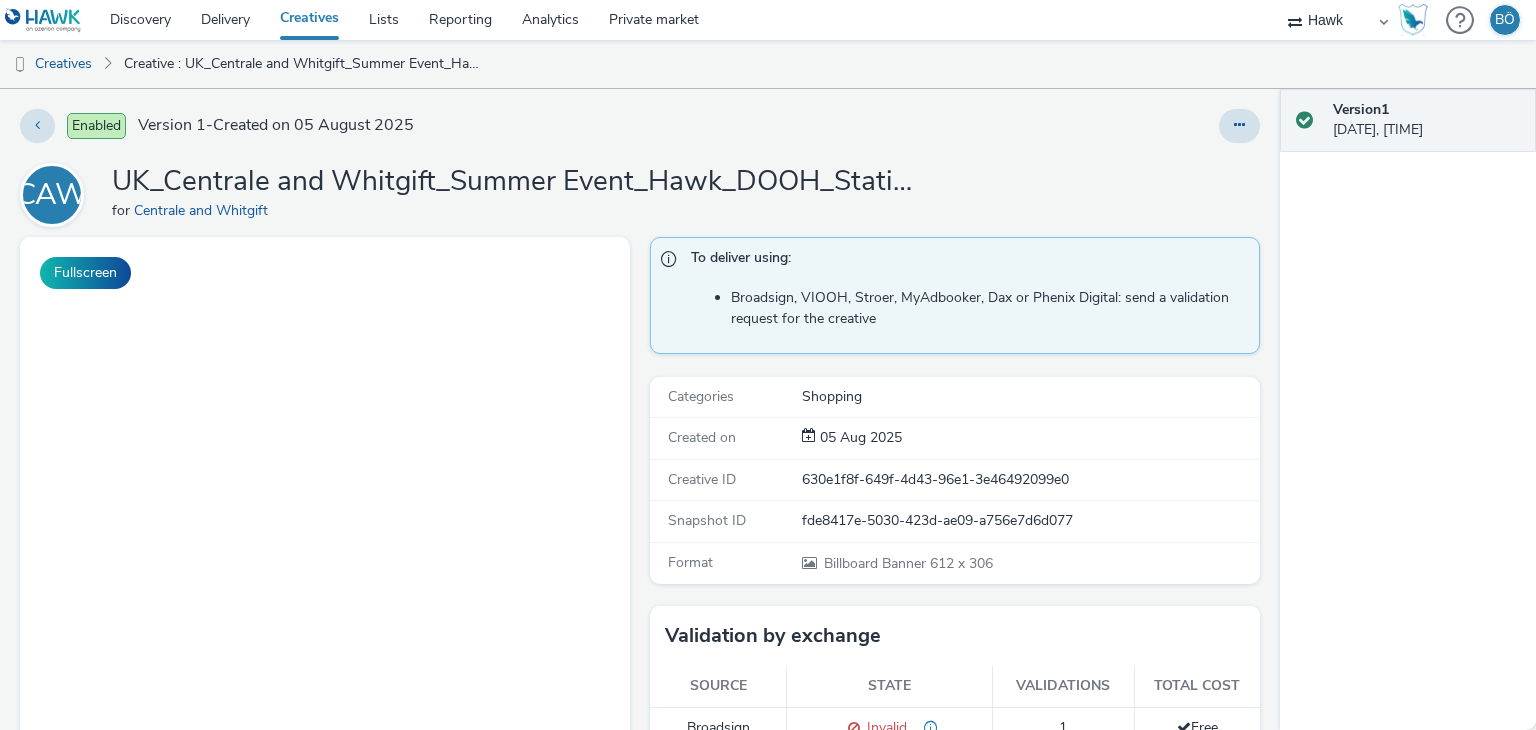scroll, scrollTop: 0, scrollLeft: 0, axis: both 